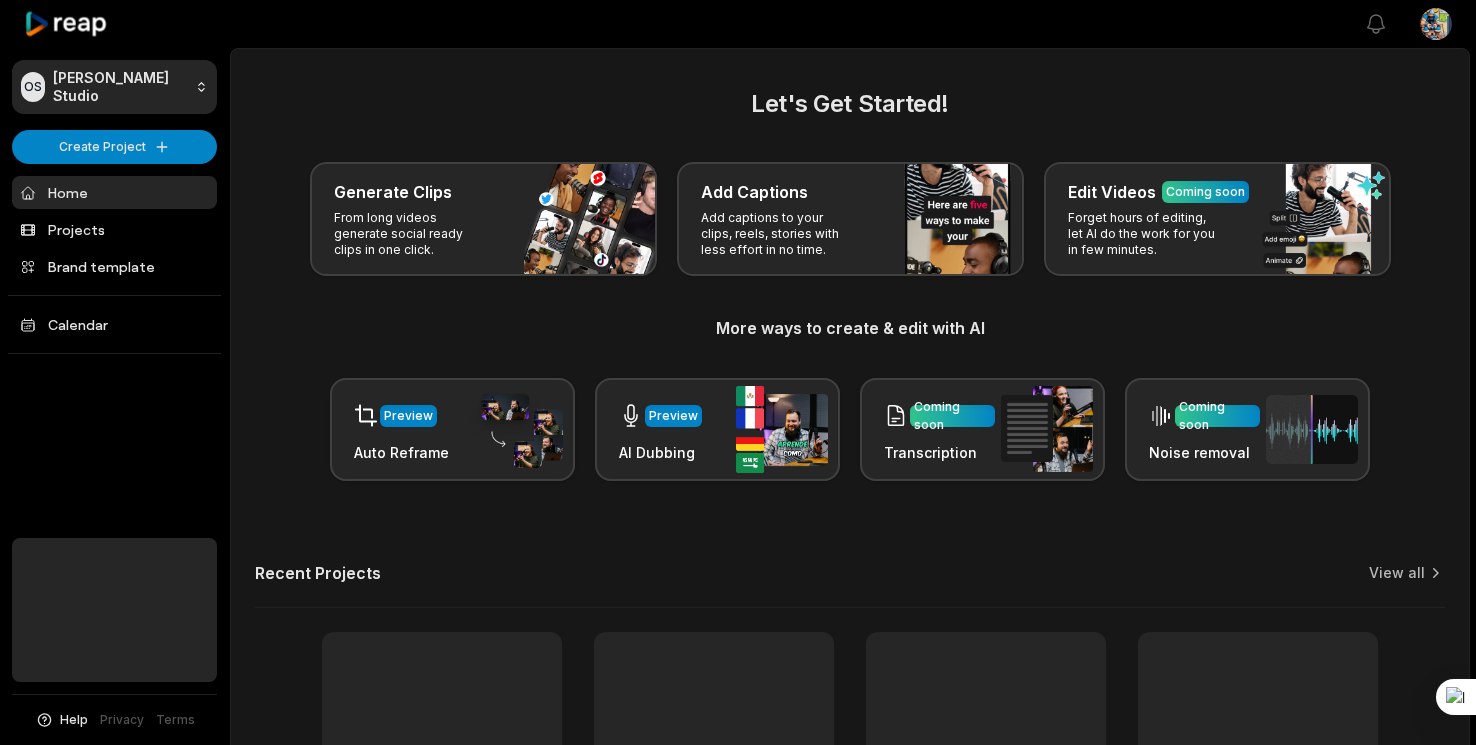 scroll, scrollTop: 0, scrollLeft: 0, axis: both 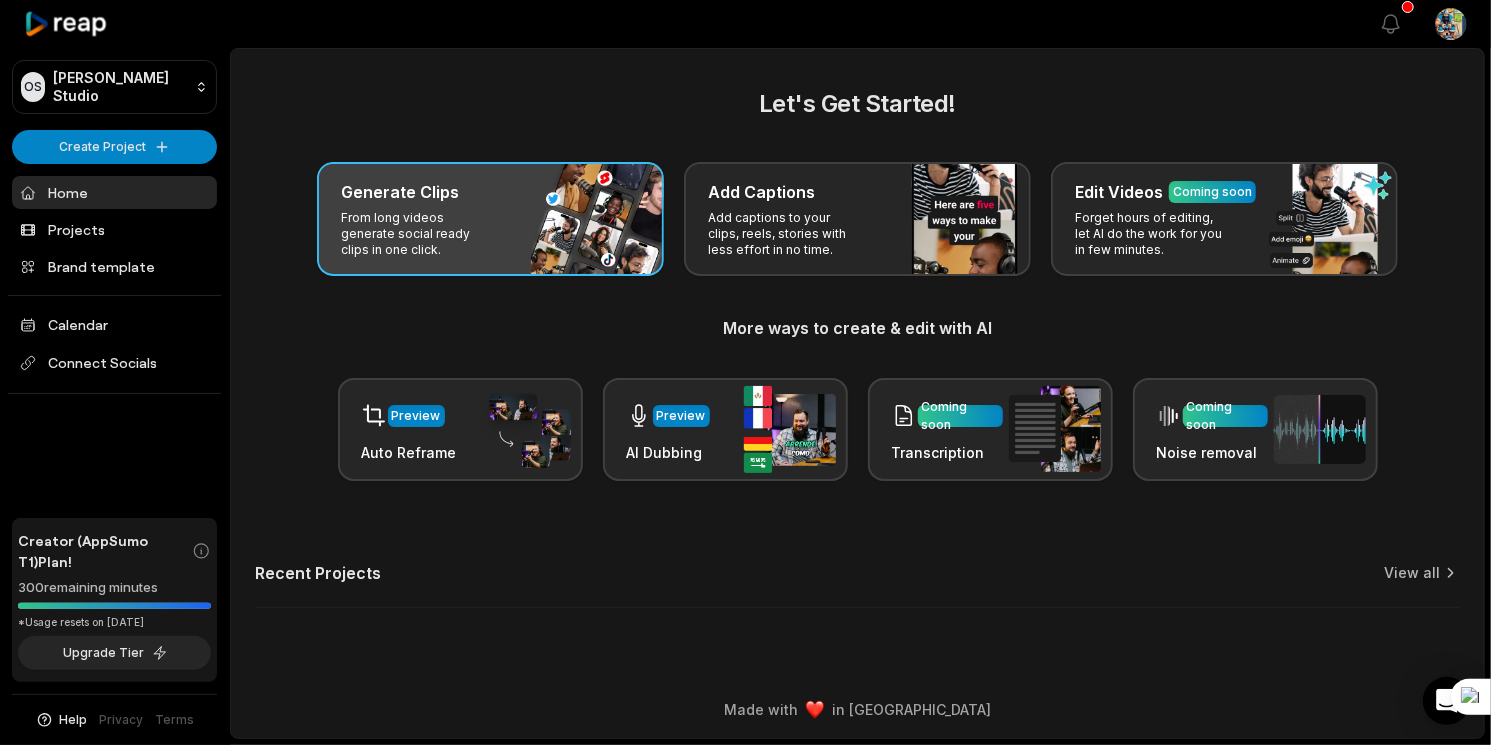 click on "Generate Clips" at bounding box center [490, 192] 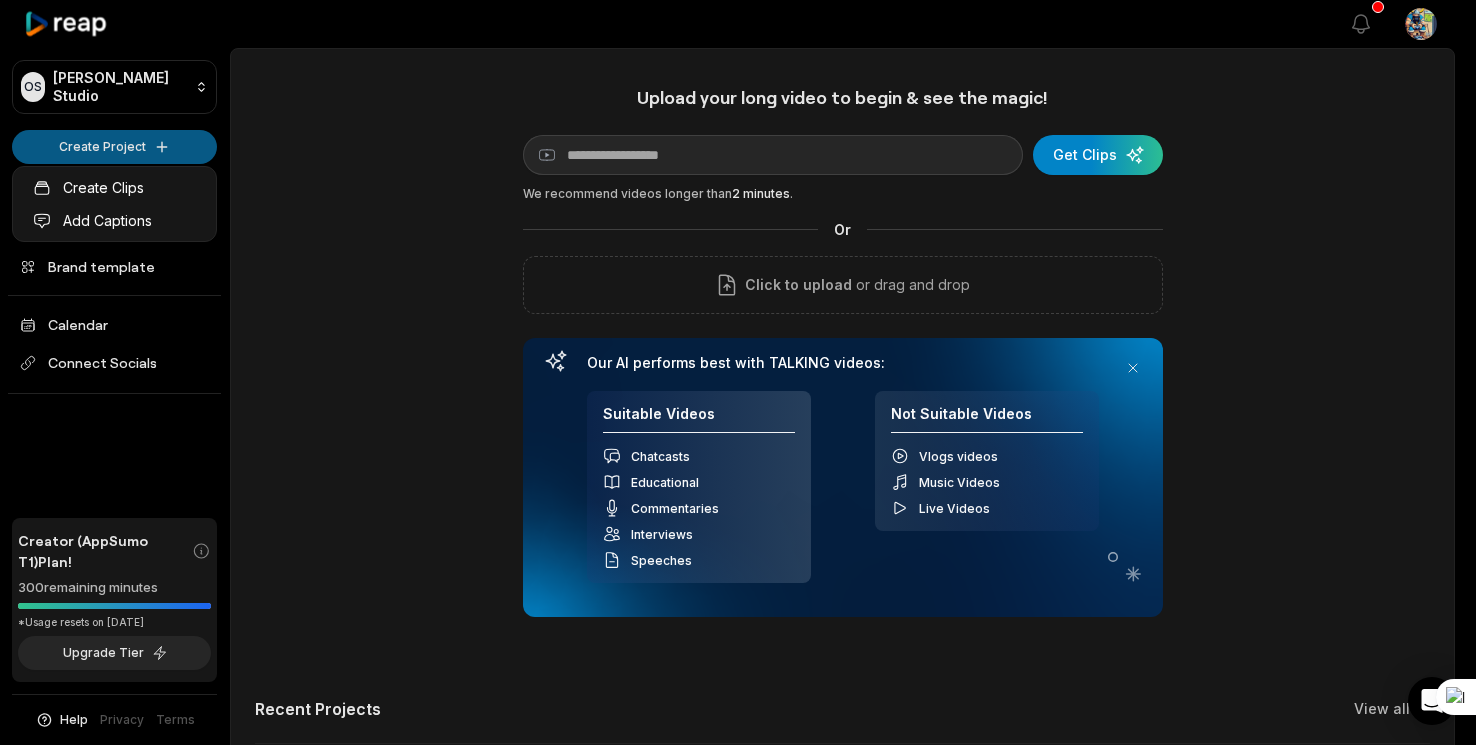 click on "OS Olivier's Studio Create Project Home Projects Brand template Calendar Connect Socials Creator (AppSumo T1)  Plan! 300  remaining minutes *Usage resets on July 8, 2025 Upgrade Tier Help Privacy Terms Open sidebar View notifications Open user menu   Upload your long video to begin & see the magic! YouTube link Get Clips We recommend videos longer than  2 minutes . Or Click to upload or drag and drop Our AI performs best with TALKING videos: Suitable Videos Chatcasts Educational  Commentaries  Interviews  Speeches Not Suitable Videos Vlogs videos Music Videos Live Videos Recent Projects View all Made with   in San Francisco
Create Clips Add Captions" at bounding box center (738, 372) 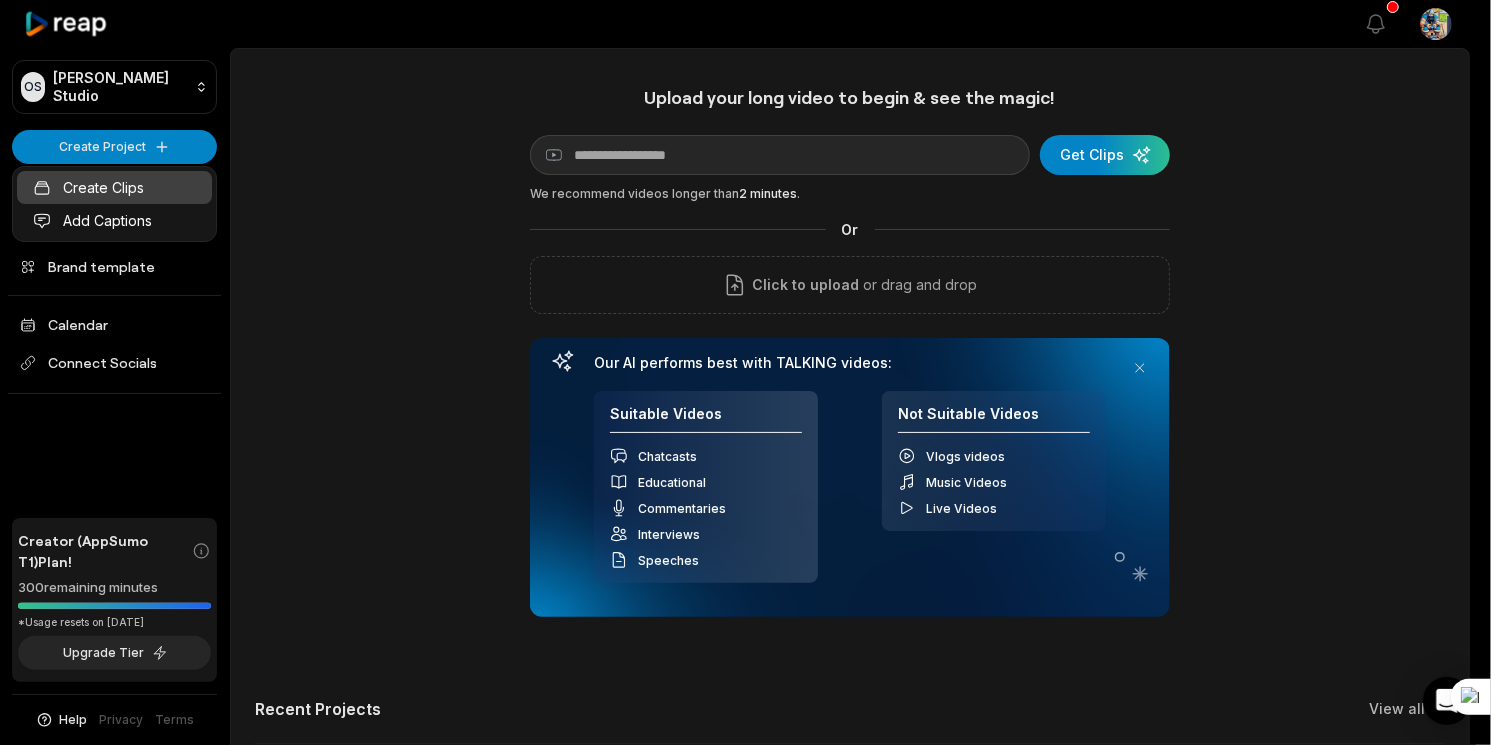 click on "Create Clips" at bounding box center (114, 187) 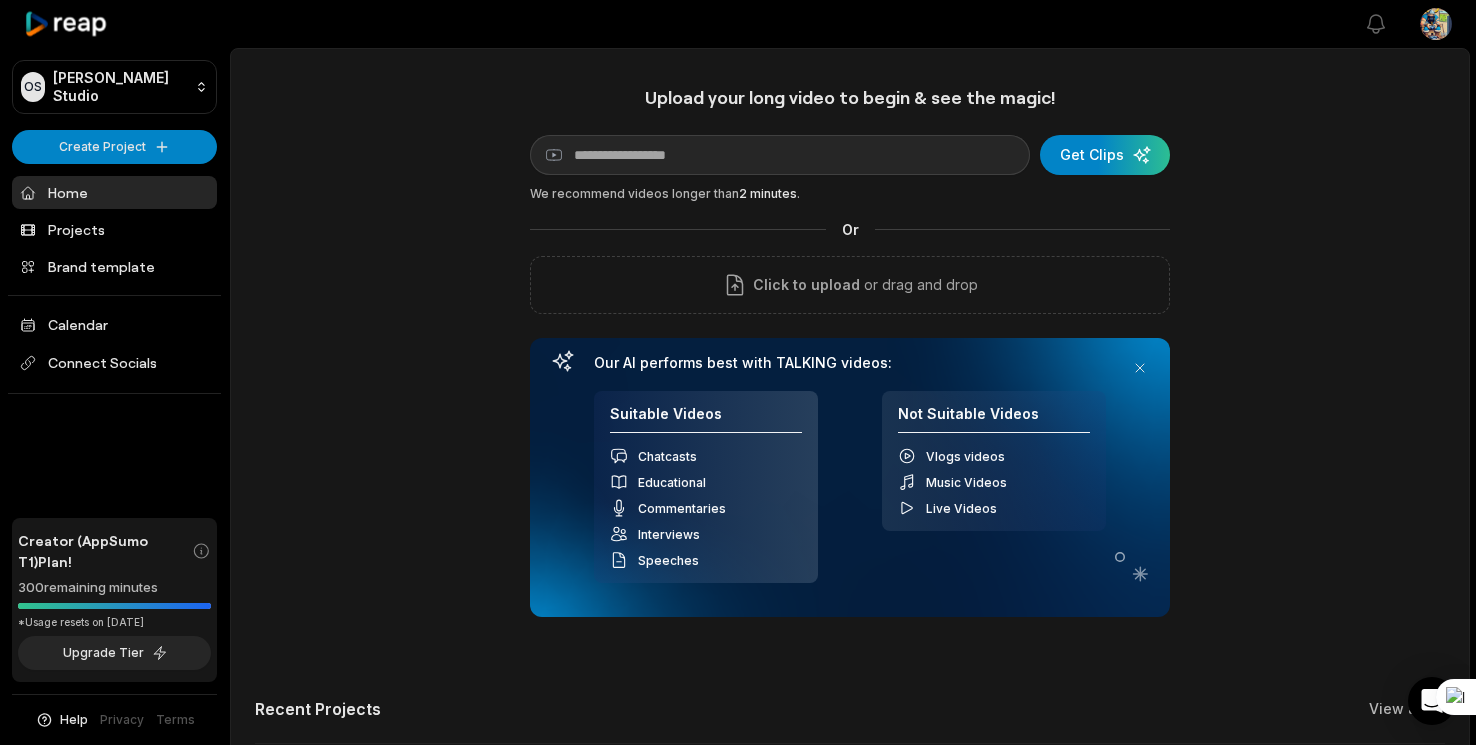 scroll, scrollTop: 0, scrollLeft: 0, axis: both 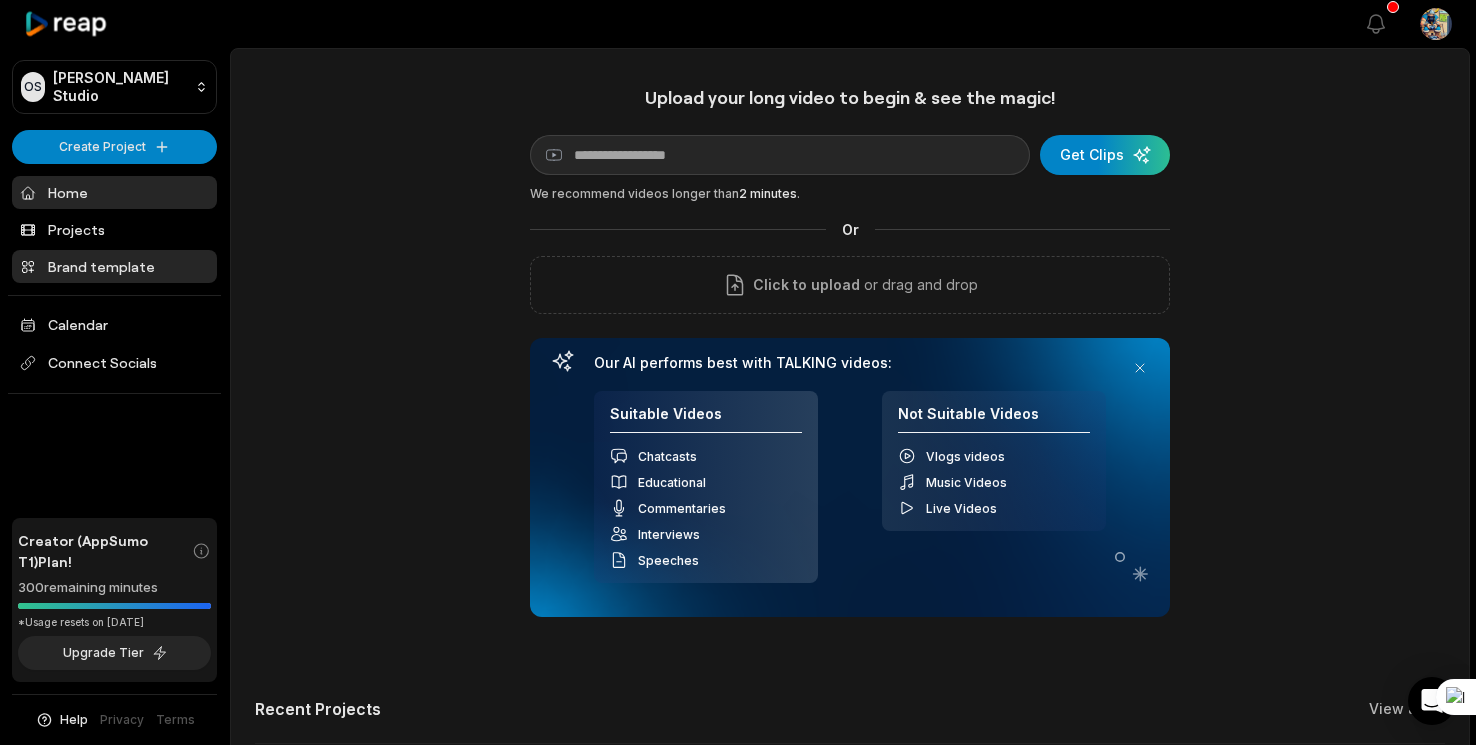 click on "Brand template" at bounding box center (114, 266) 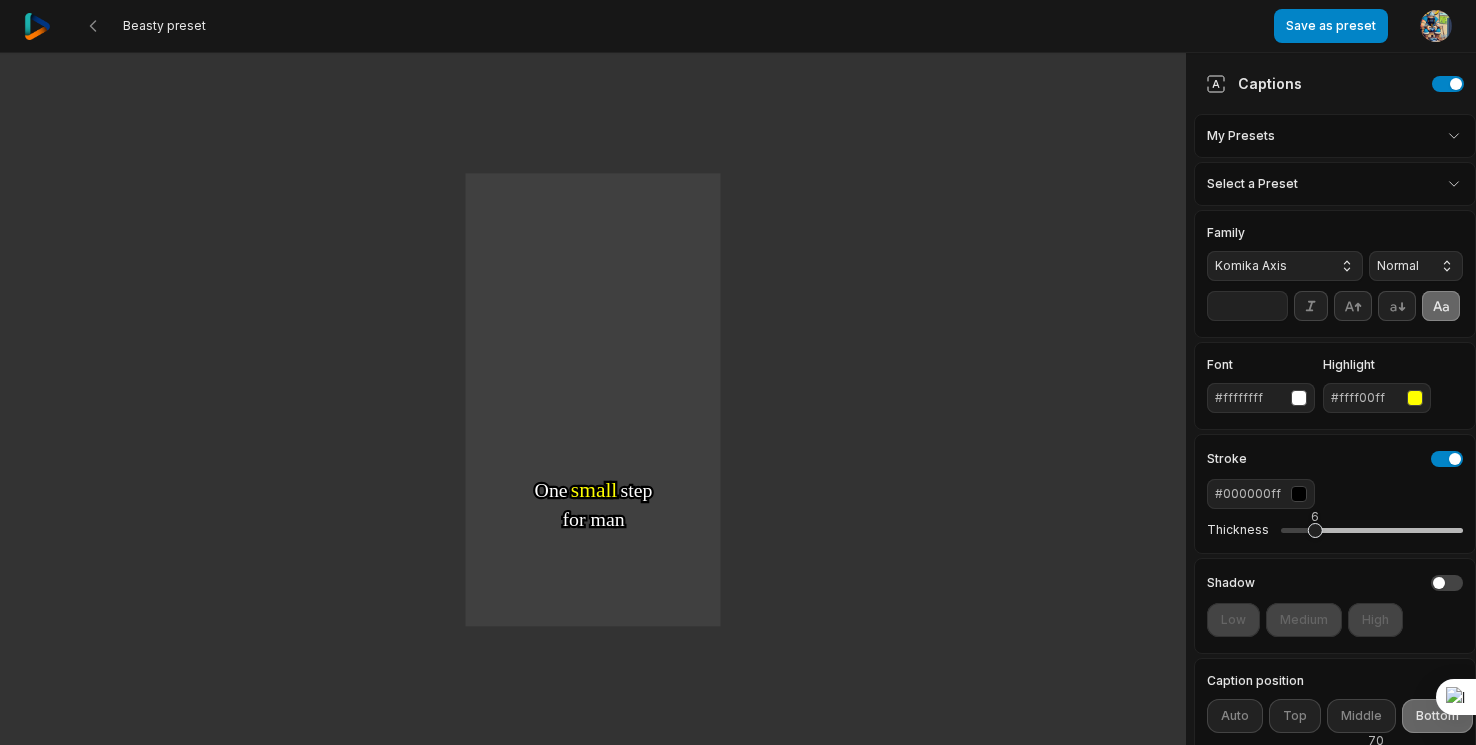 scroll, scrollTop: 0, scrollLeft: 0, axis: both 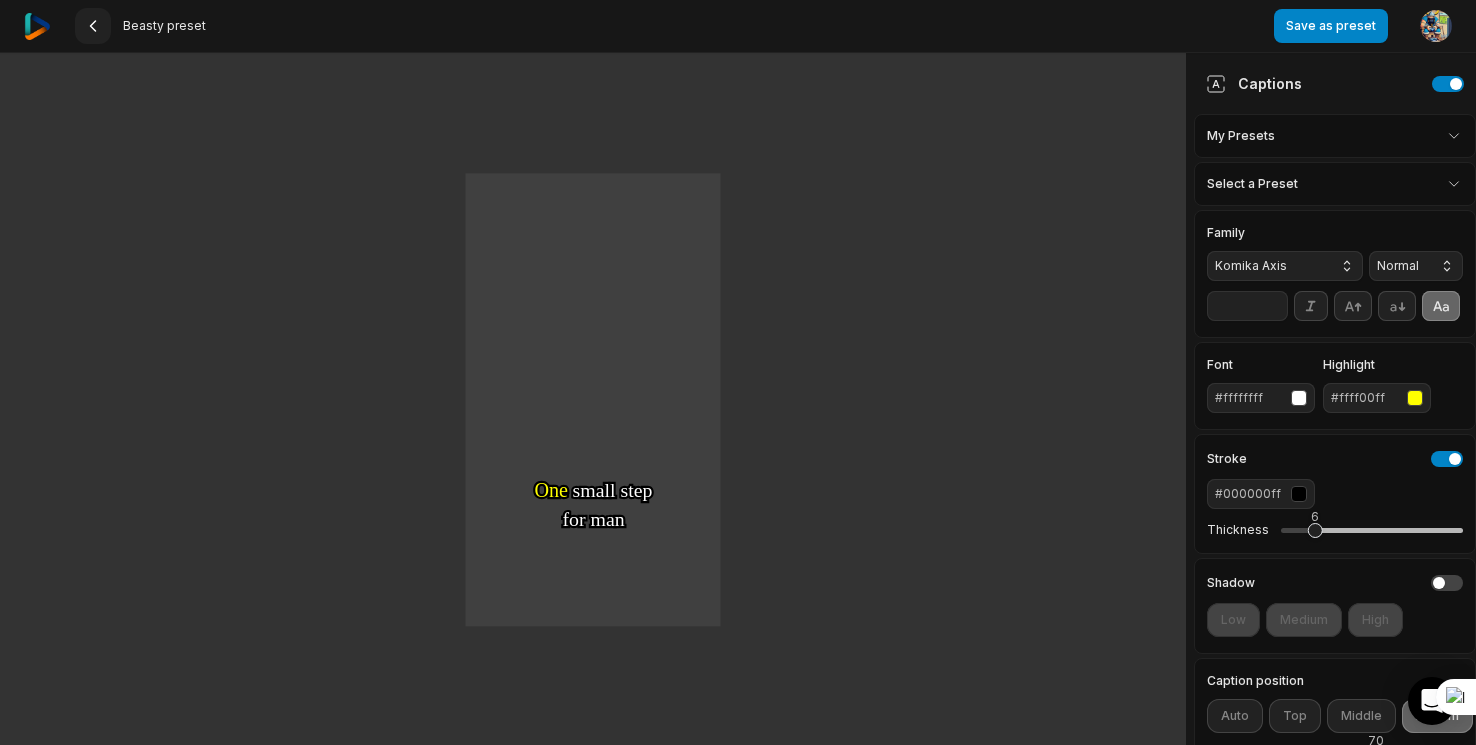 click 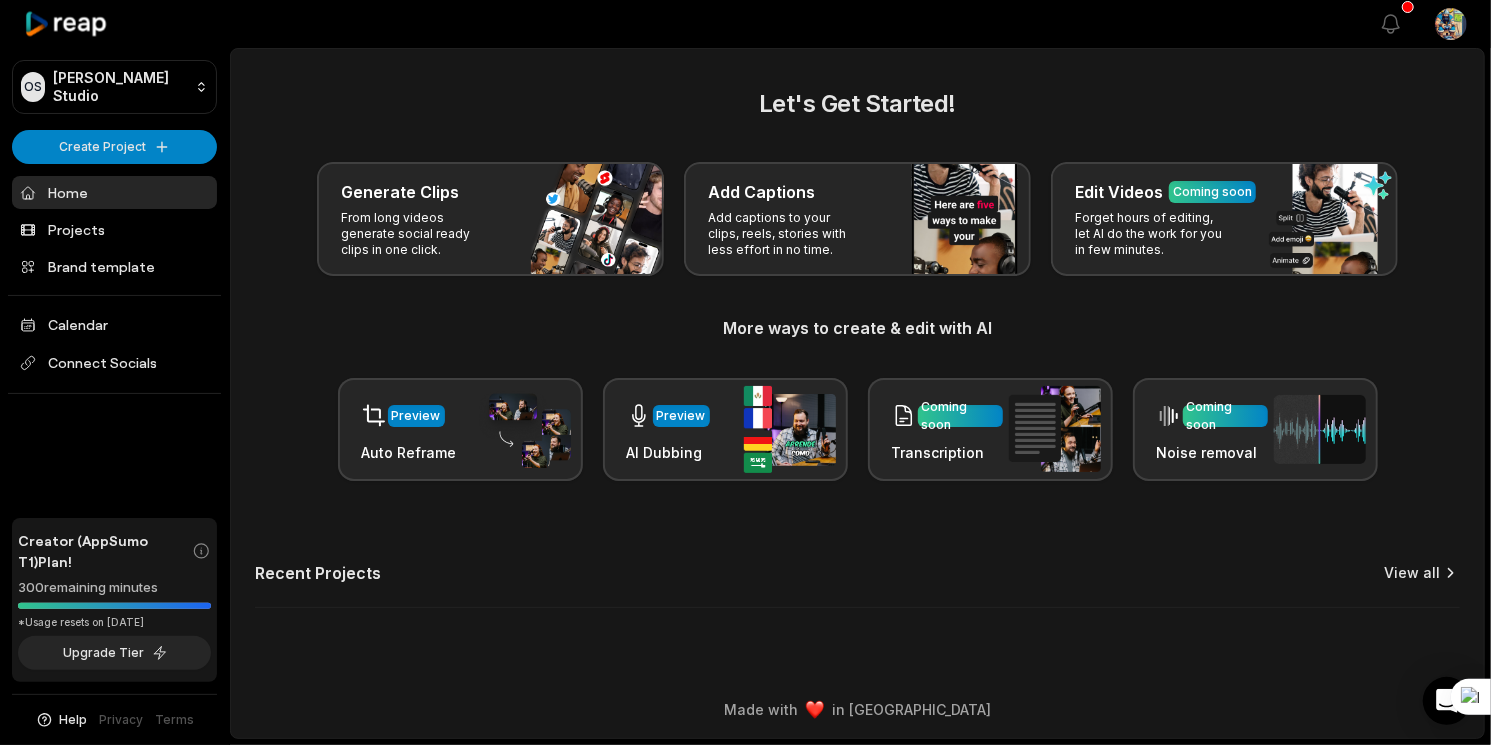 click on "View all" at bounding box center [1412, 573] 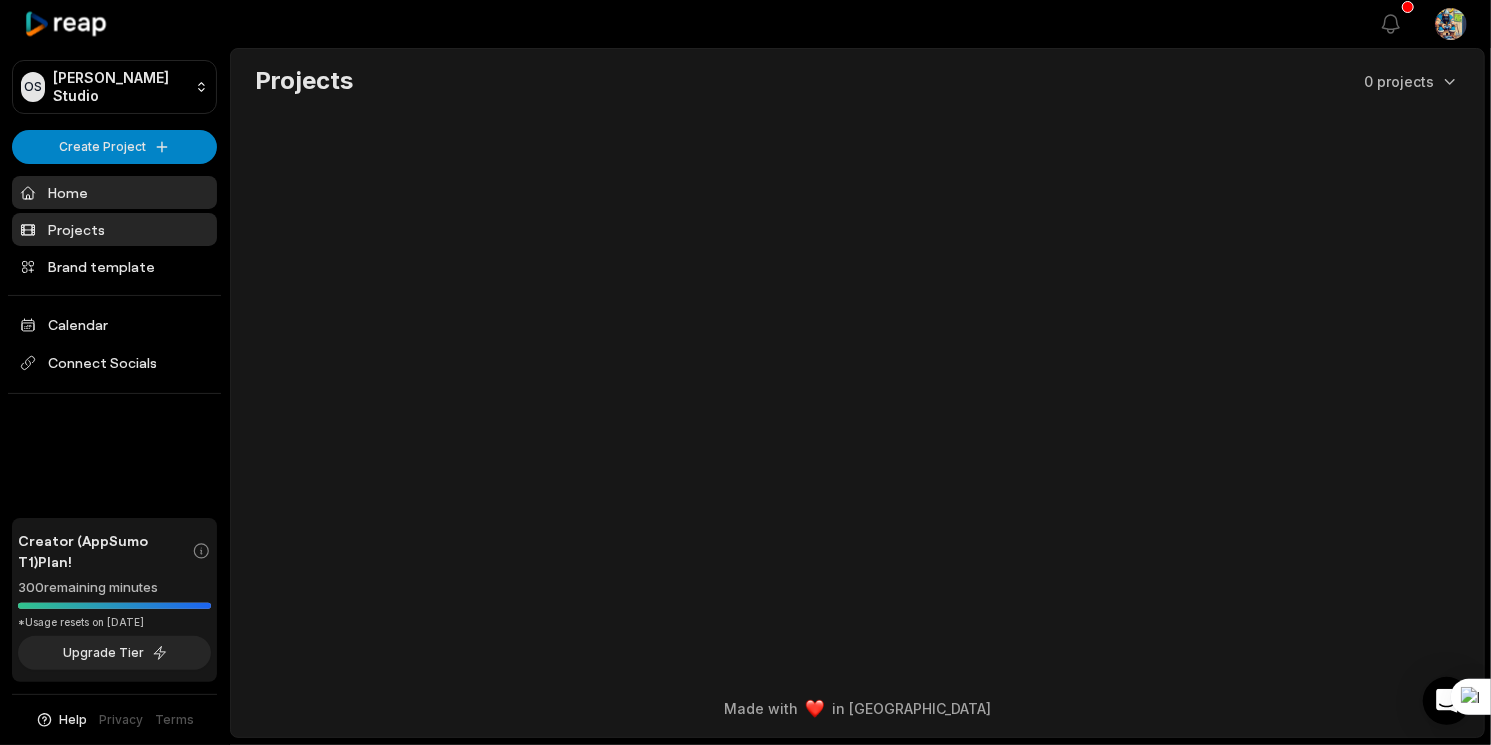 click on "Home" at bounding box center (114, 192) 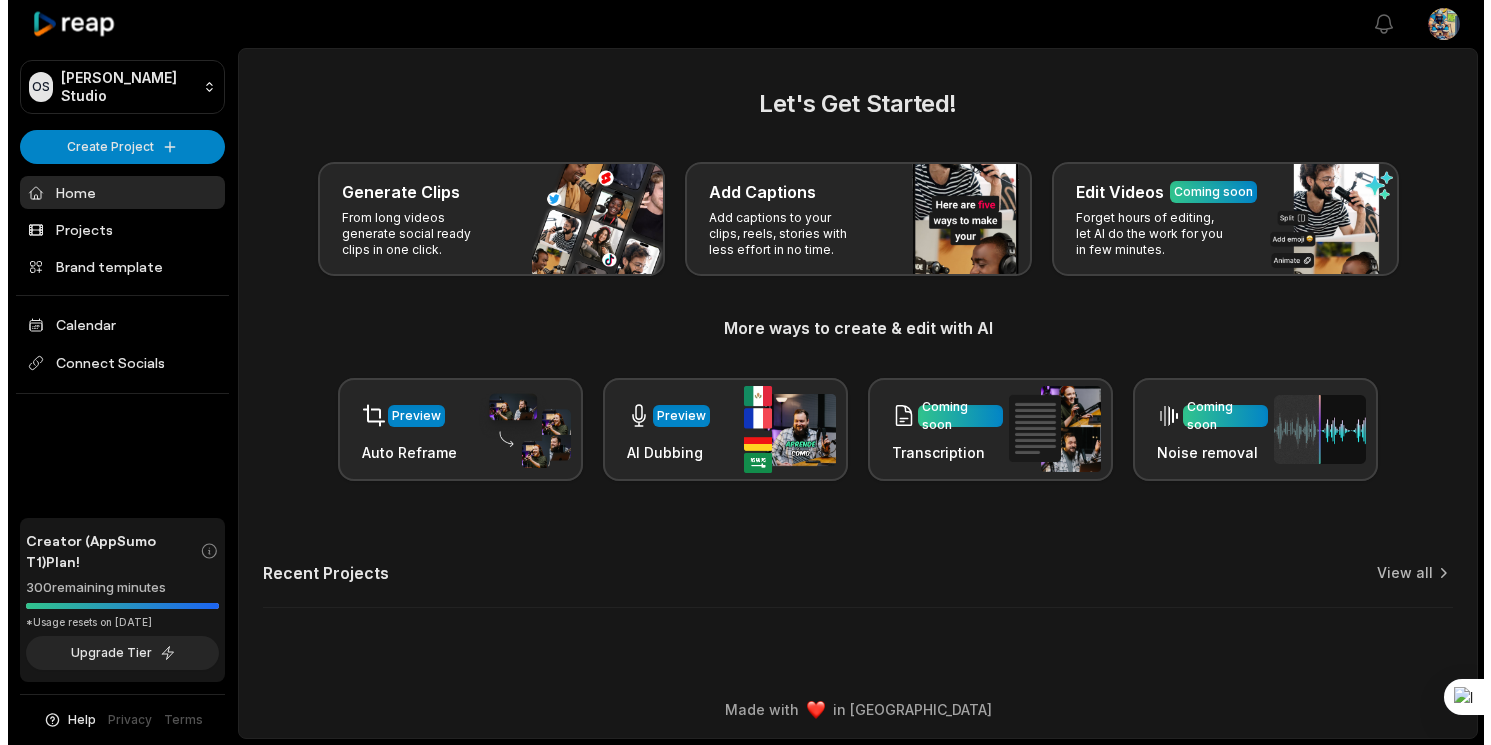 scroll, scrollTop: 0, scrollLeft: 0, axis: both 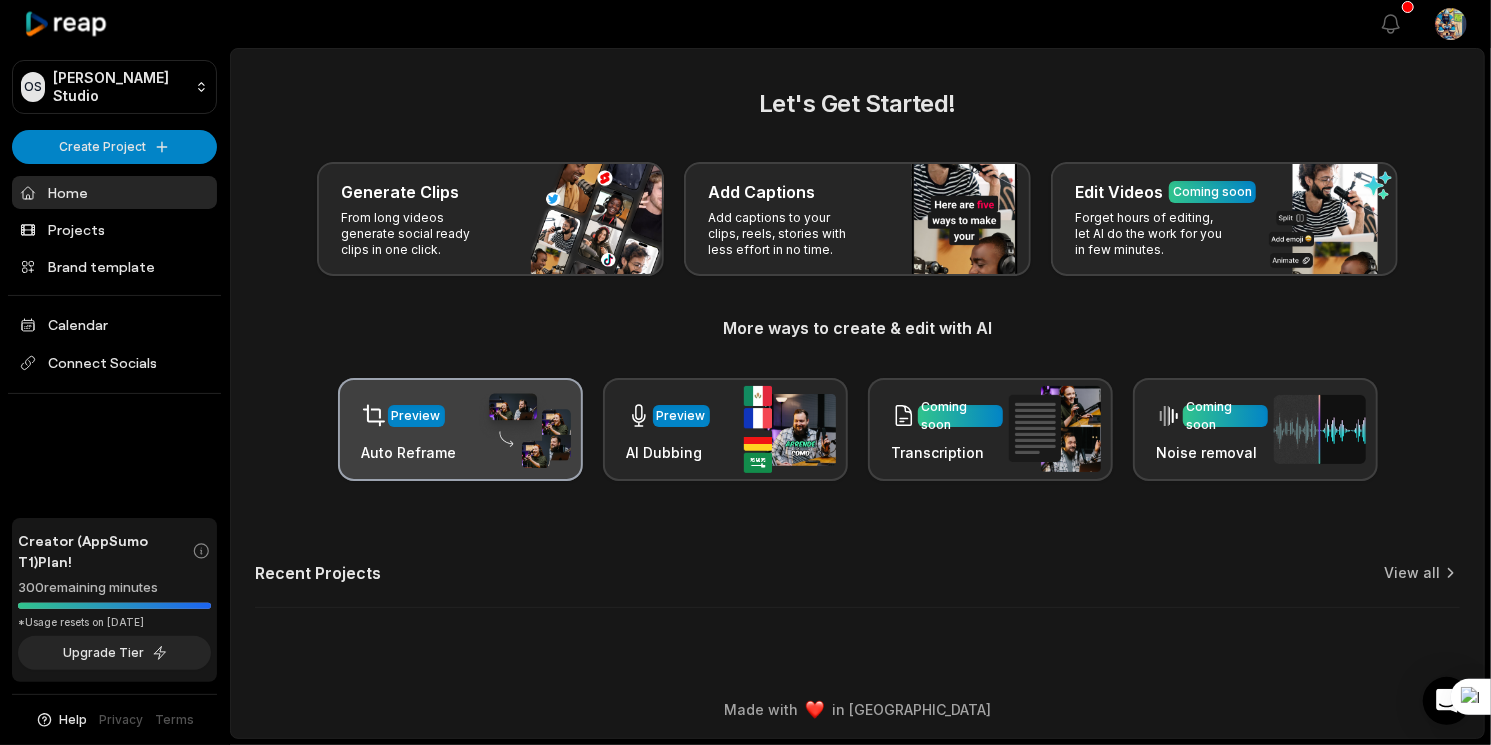 click on "Preview Auto Reframe" at bounding box center [460, 429] 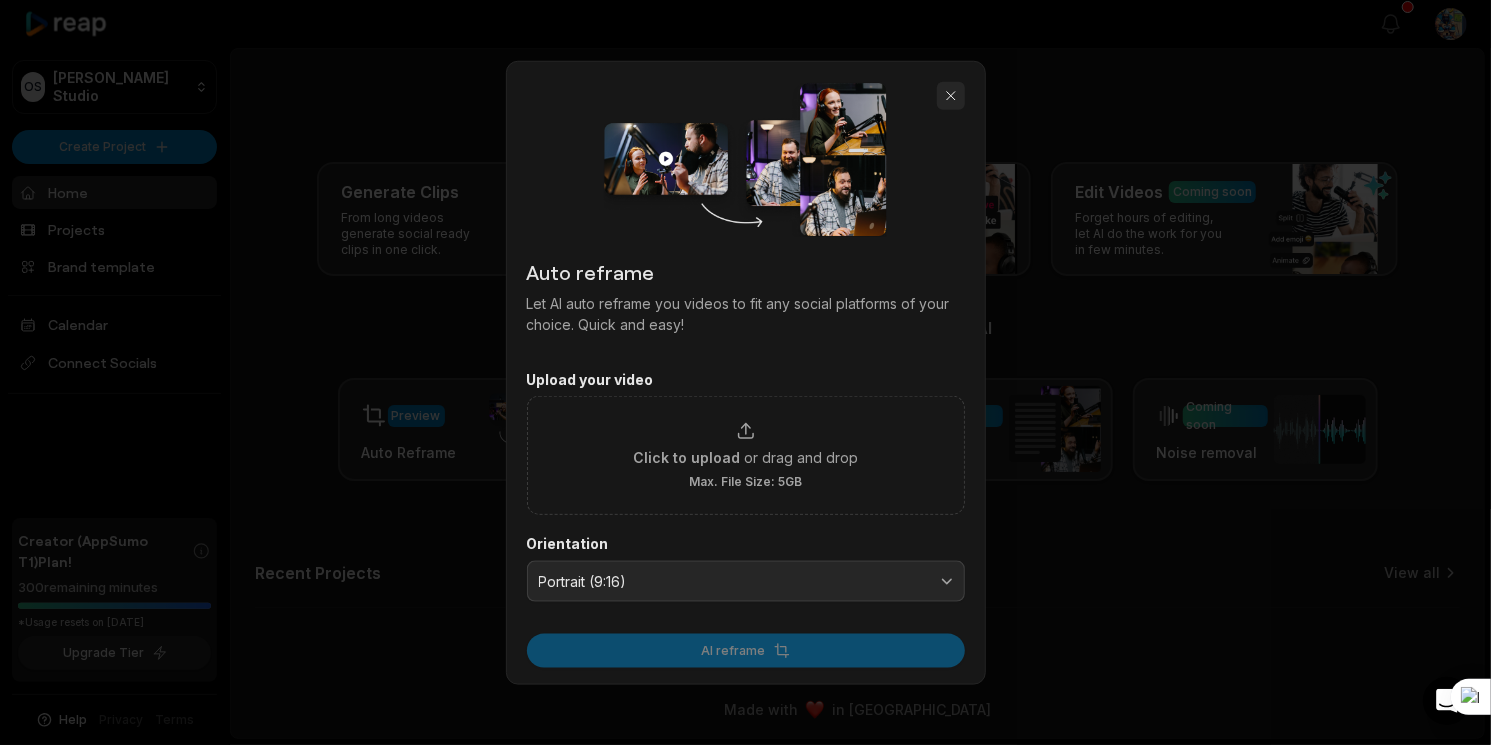 click at bounding box center [951, 95] 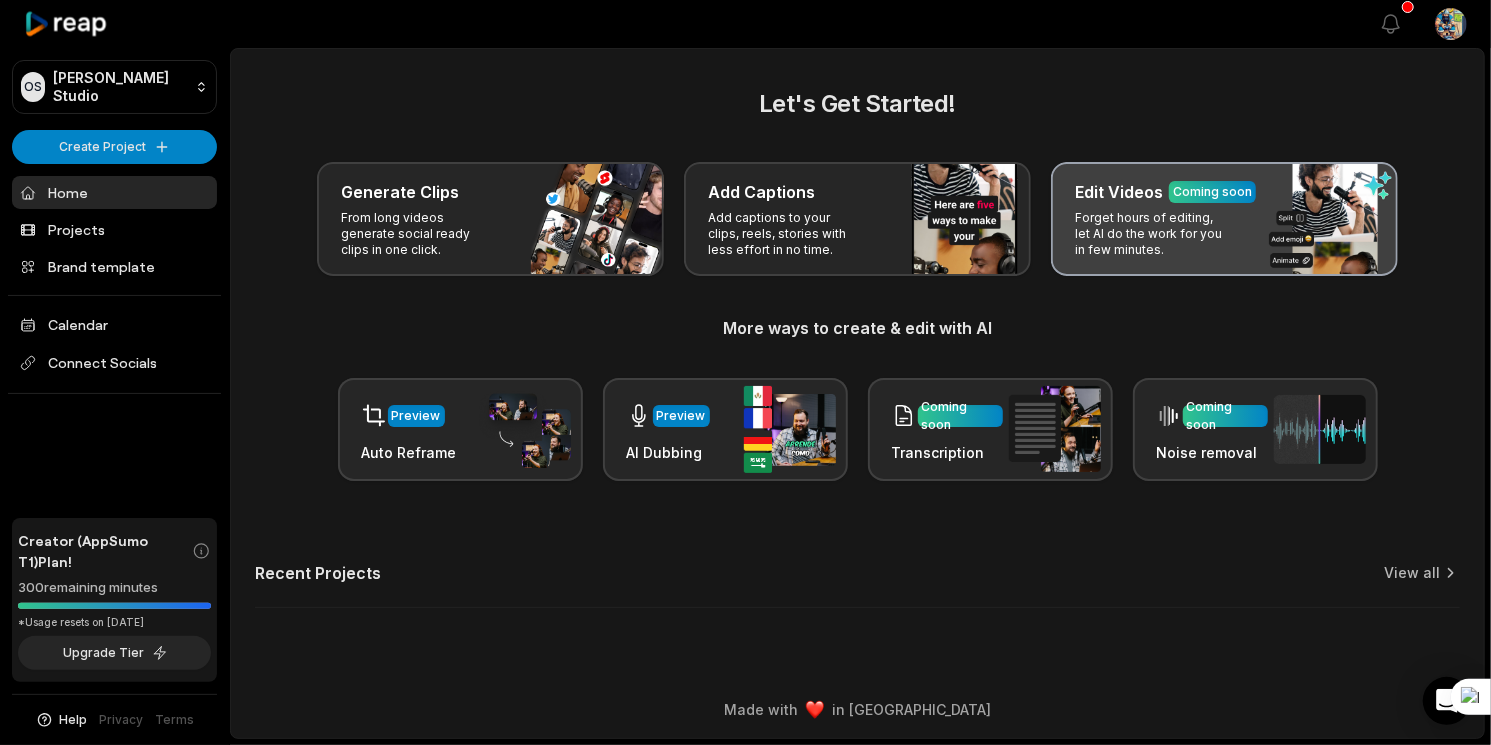 click on "Forget hours of editing, let AI do the work for you in few minutes." at bounding box center (1152, 234) 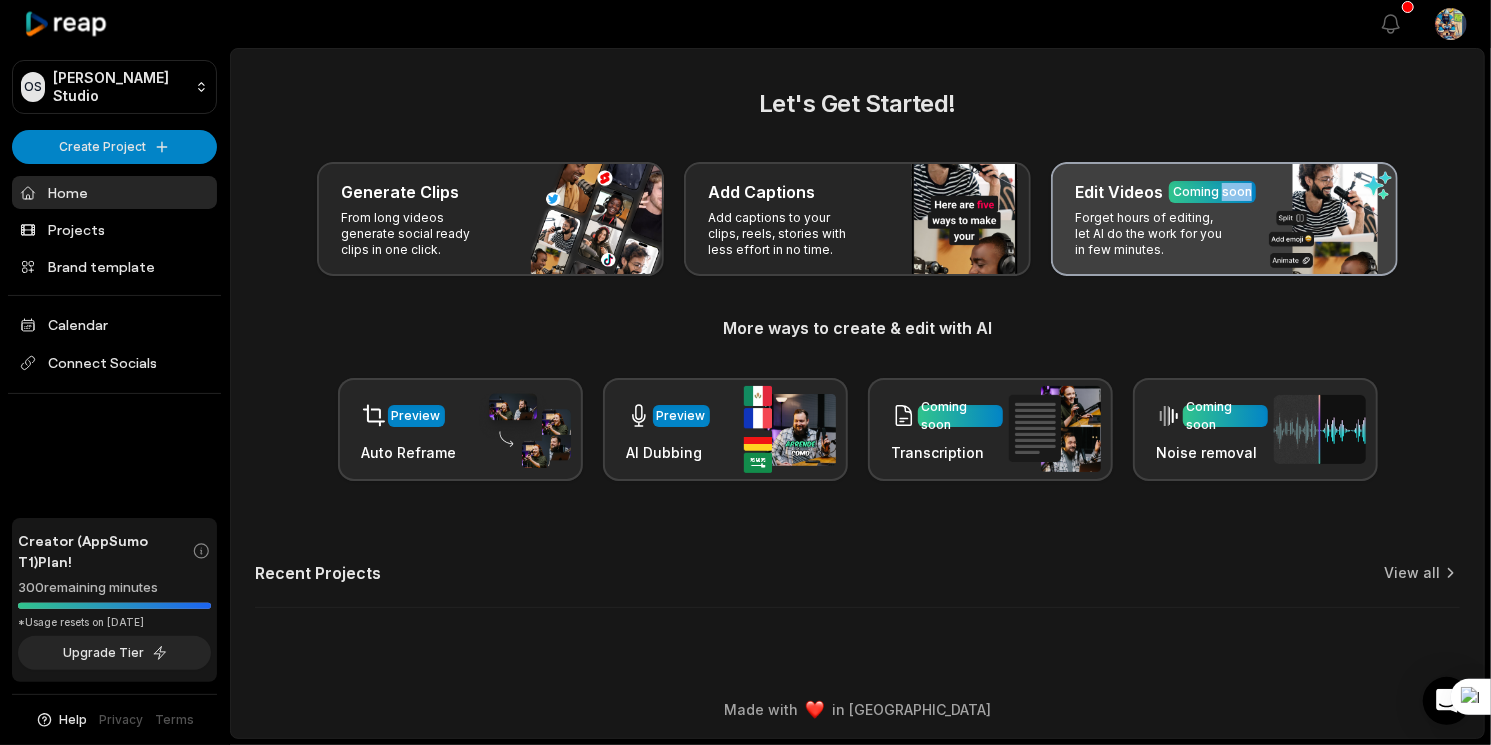 click on "Coming soon" at bounding box center [1212, 192] 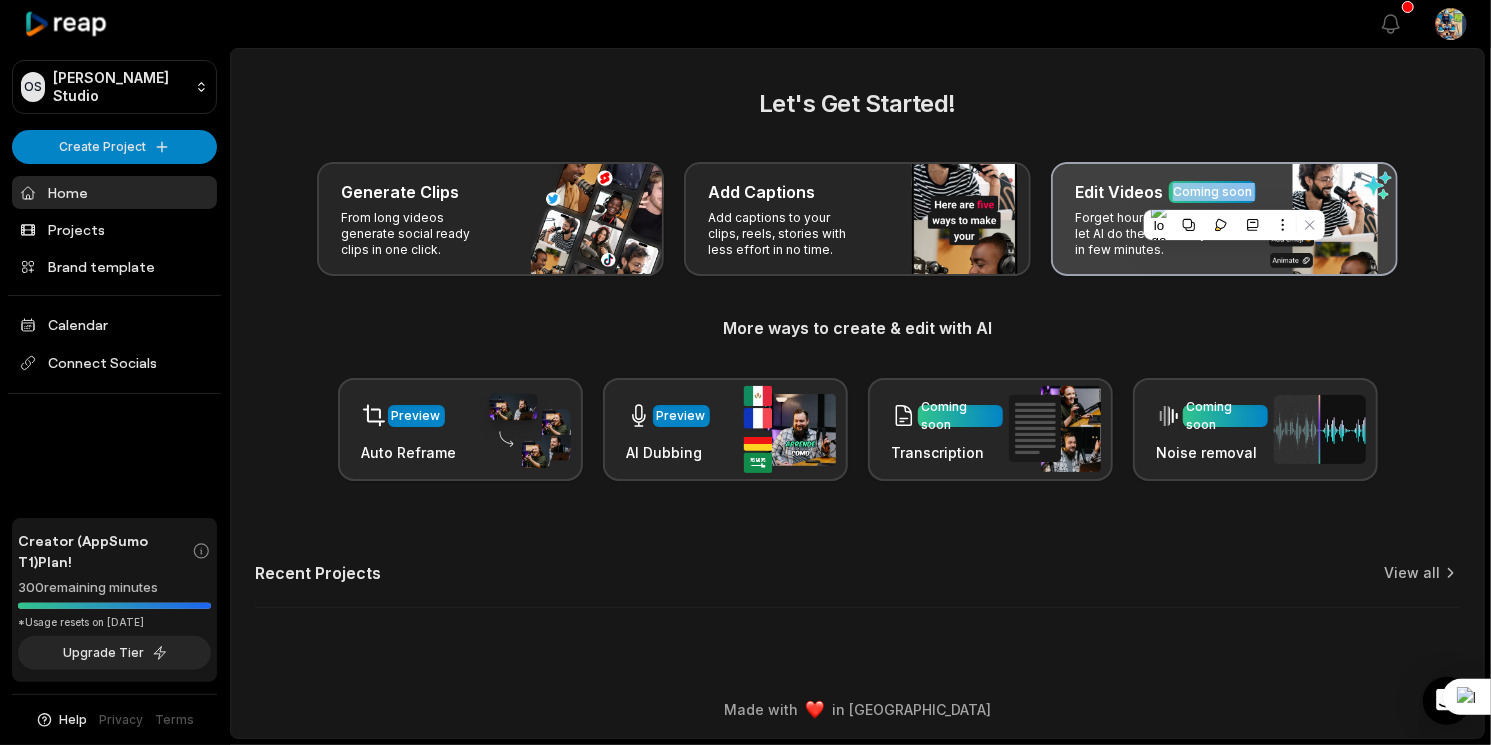 click on "Coming soon" at bounding box center [1212, 192] 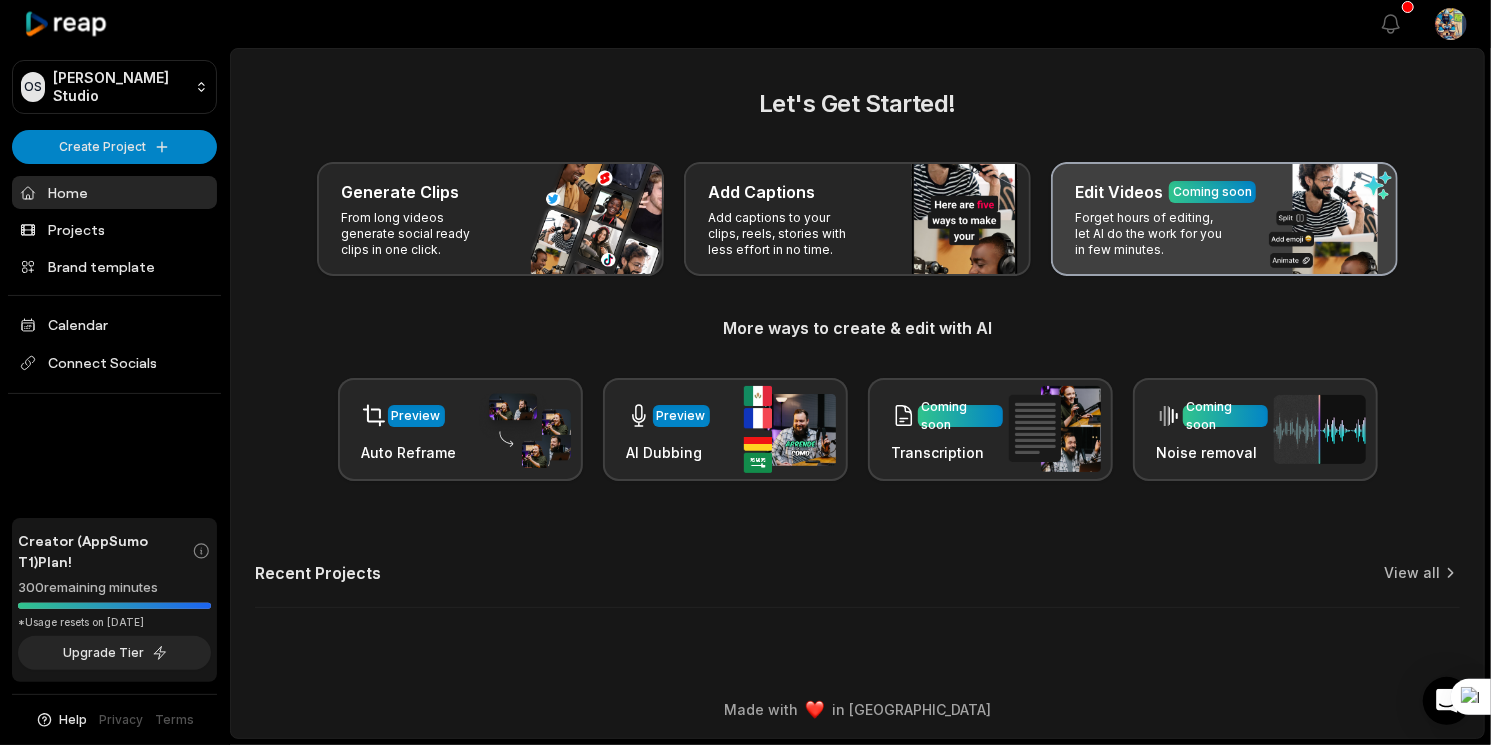 click on "Edit Videos Coming soon Forget hours of editing, let AI do the work for you in few minutes." at bounding box center (1224, 219) 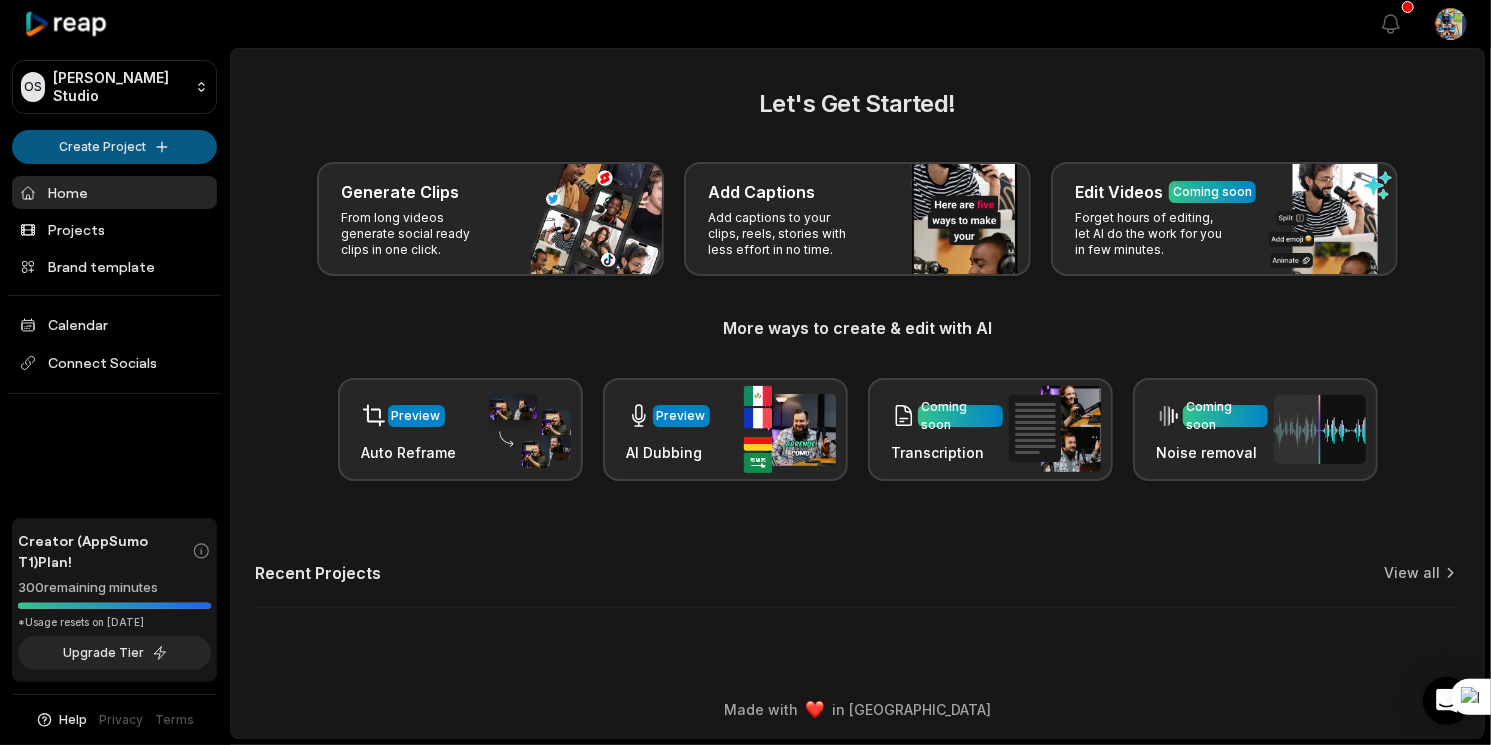 click on "OS Olivier's Studio Create Project Home Projects Brand template Calendar Connect Socials Creator (AppSumo T1)  Plan! 300  remaining minutes *Usage resets on July 8, 2025 Upgrade Tier Help Privacy Terms Open sidebar View notifications Open user menu   Let's Get Started! Generate Clips From long videos generate social ready clips in one click. Add Captions Add captions to your clips, reels, stories with less effort in no time. Edit Videos Coming soon Forget hours of editing, let AI do the work for you in few minutes. More ways to create & edit with AI Preview Auto Reframe Preview AI Dubbing Coming soon Transcription Coming soon Noise removal Recent Projects View all Made with   in San Francisco" at bounding box center (745, 372) 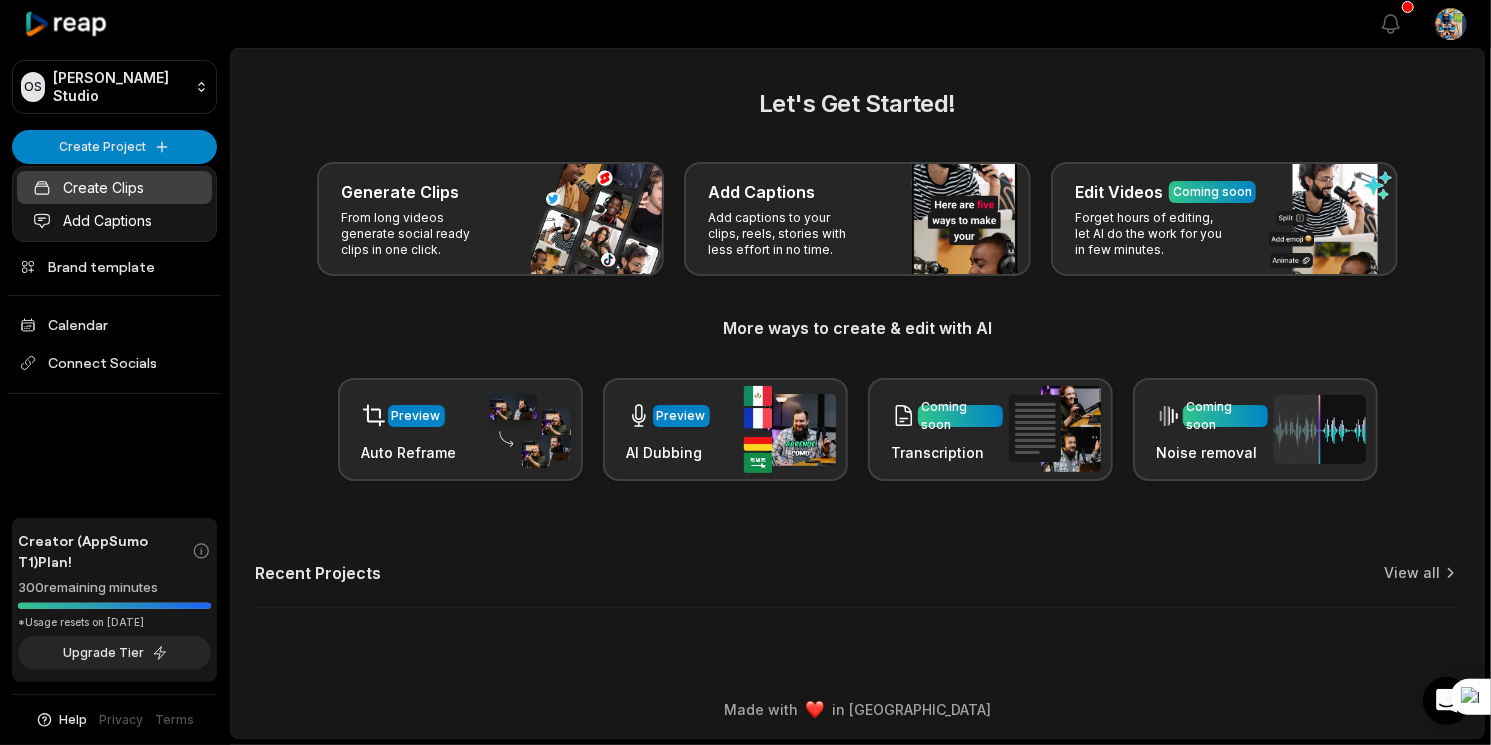 click on "Create Clips" at bounding box center (114, 187) 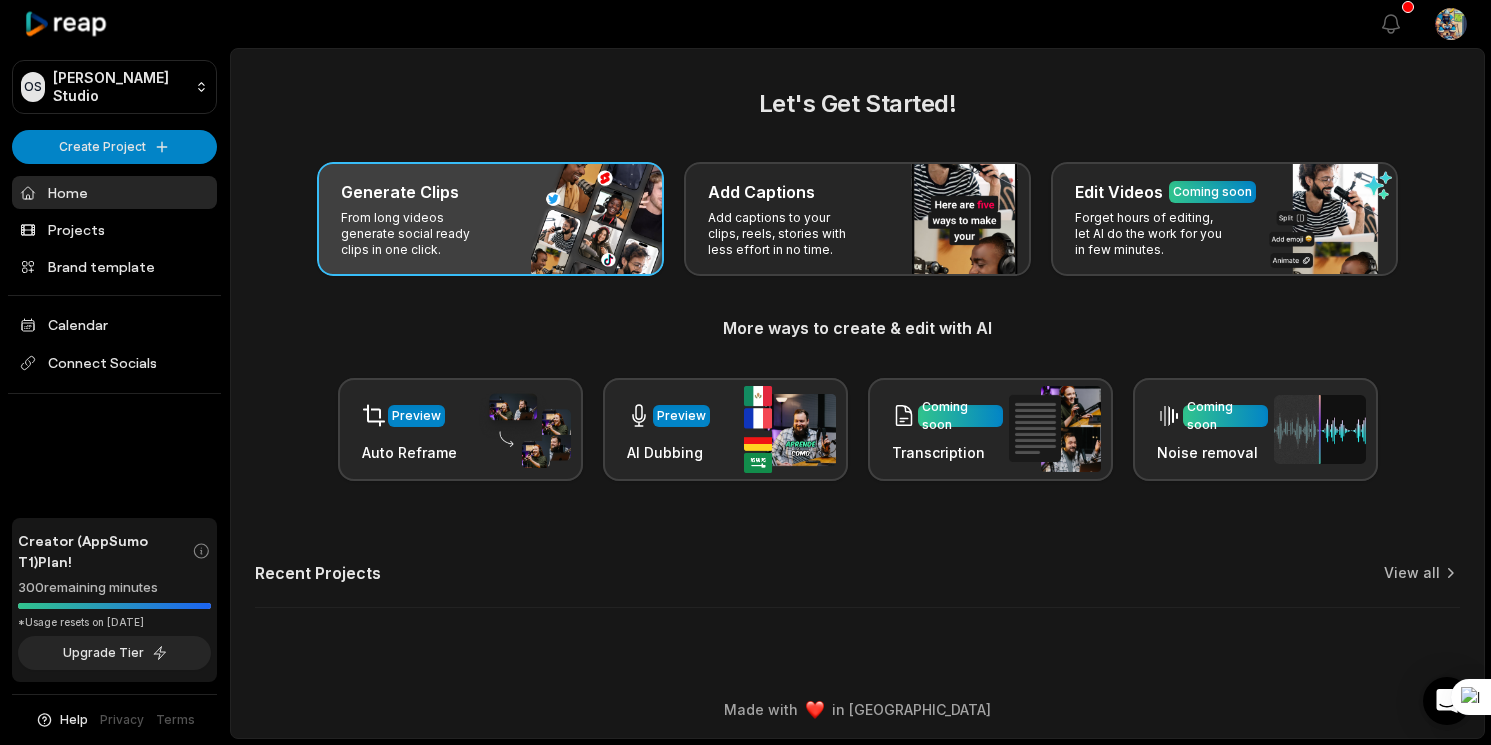 scroll, scrollTop: 0, scrollLeft: 0, axis: both 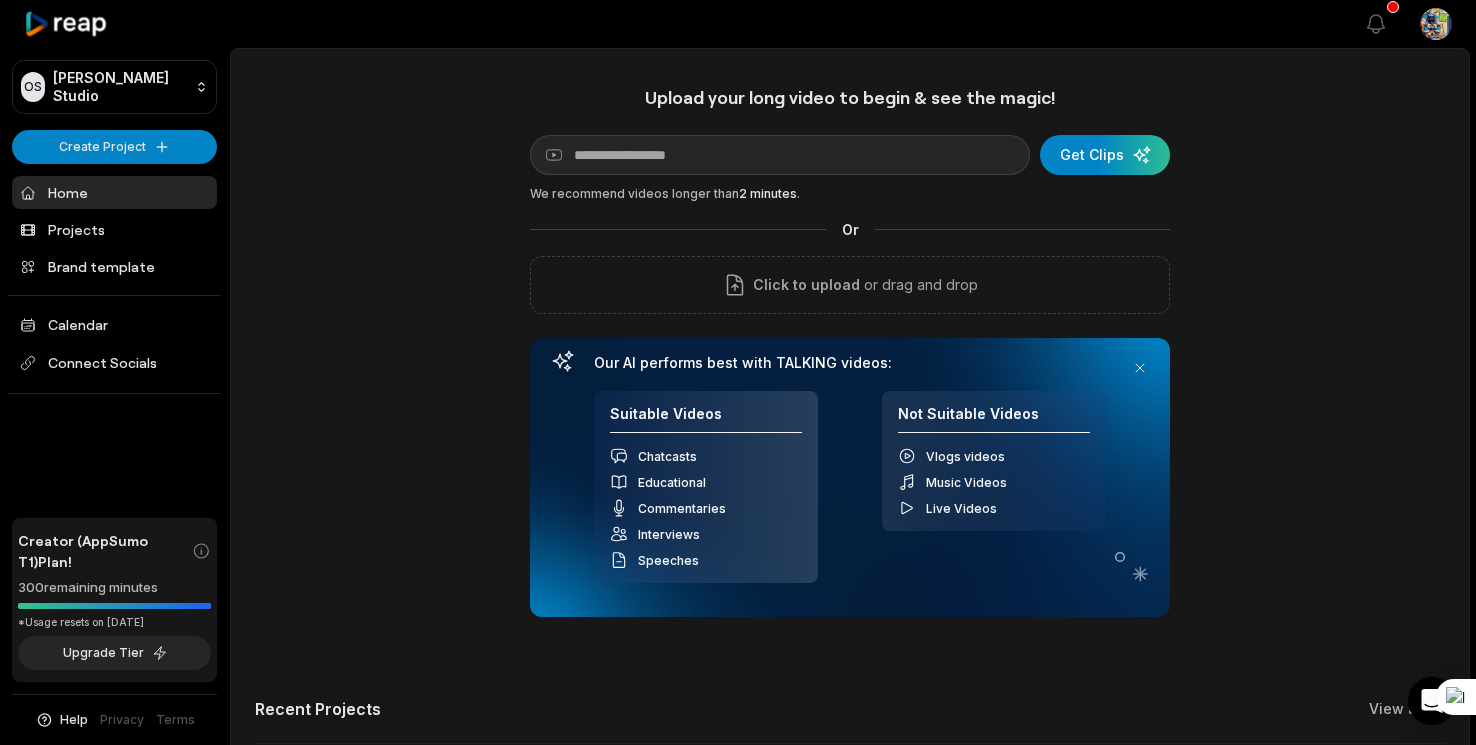 click on "OS [PERSON_NAME] Studio Create Project Home Projects Brand template Calendar Connect Socials Creator (AppSumo T1)  Plan! 300  remaining minutes *Usage resets on [DATE] Upgrade Tier Help Privacy Terms" at bounding box center [115, 372] 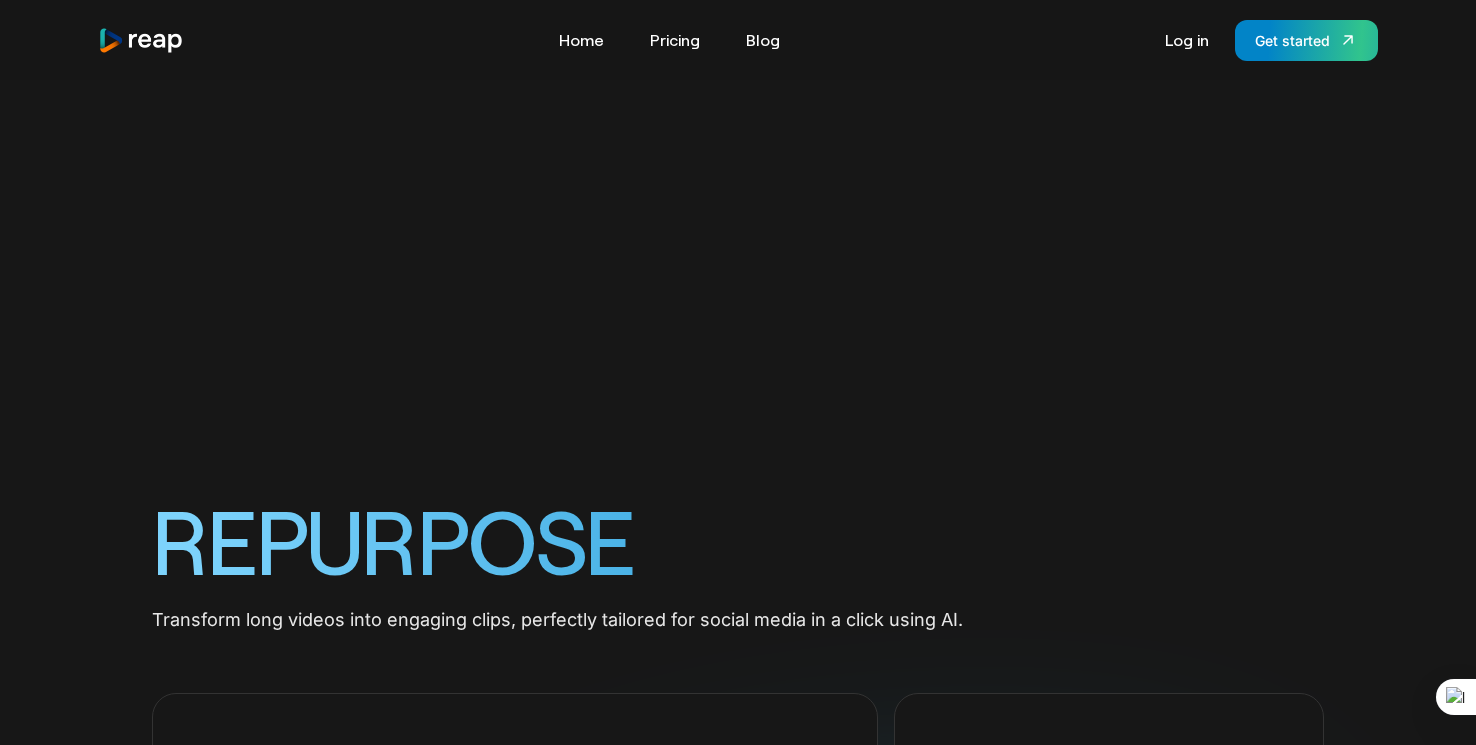 scroll, scrollTop: 0, scrollLeft: 0, axis: both 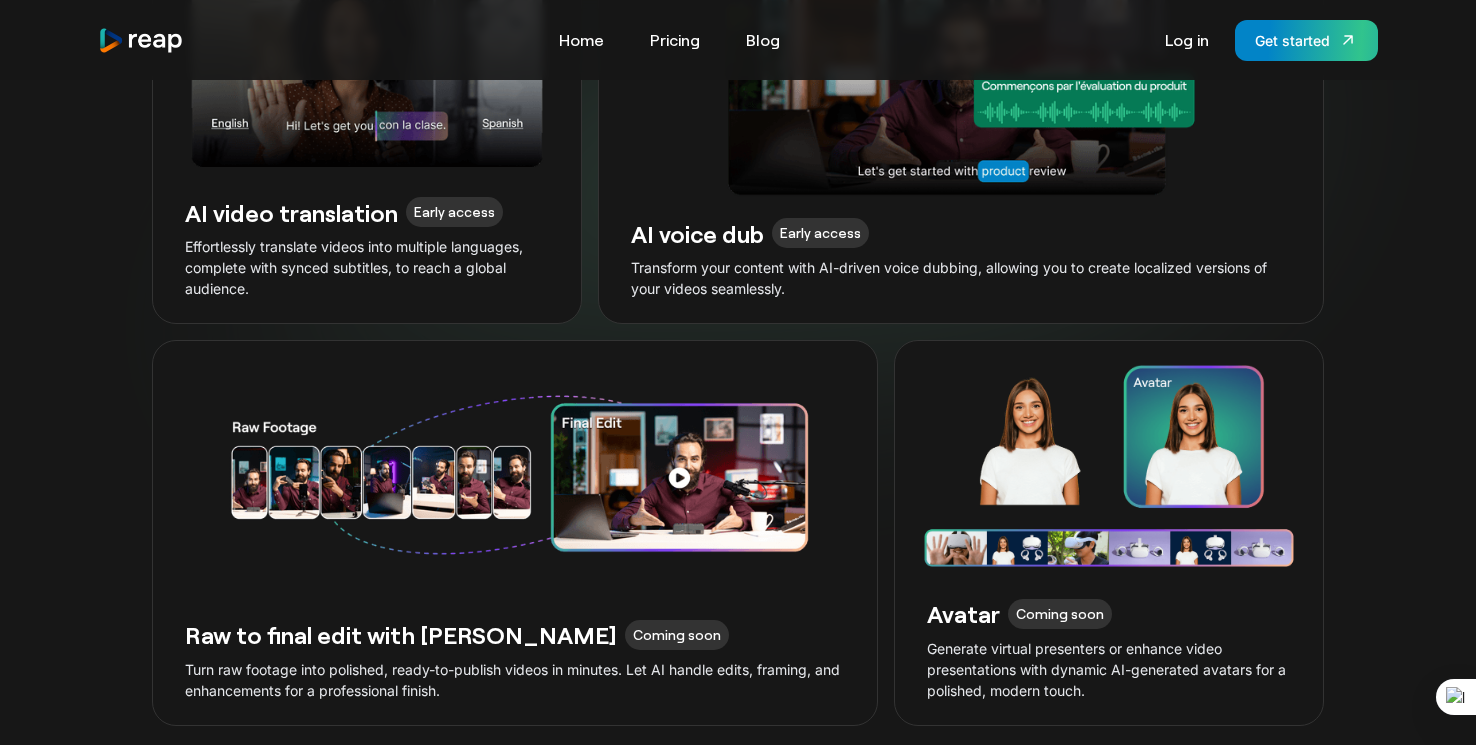 drag, startPoint x: 1478, startPoint y: 235, endPoint x: 1488, endPoint y: 455, distance: 220.22716 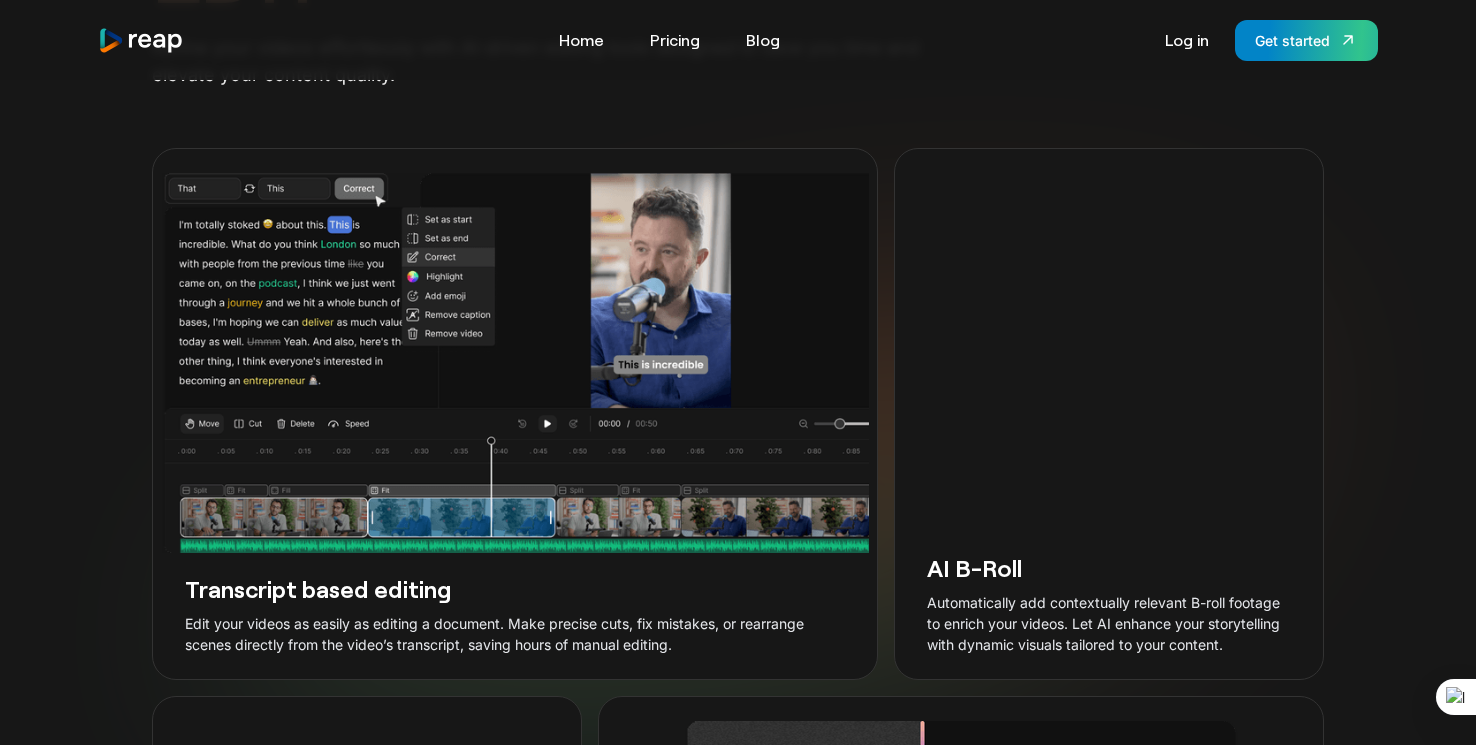 scroll, scrollTop: 3304, scrollLeft: 0, axis: vertical 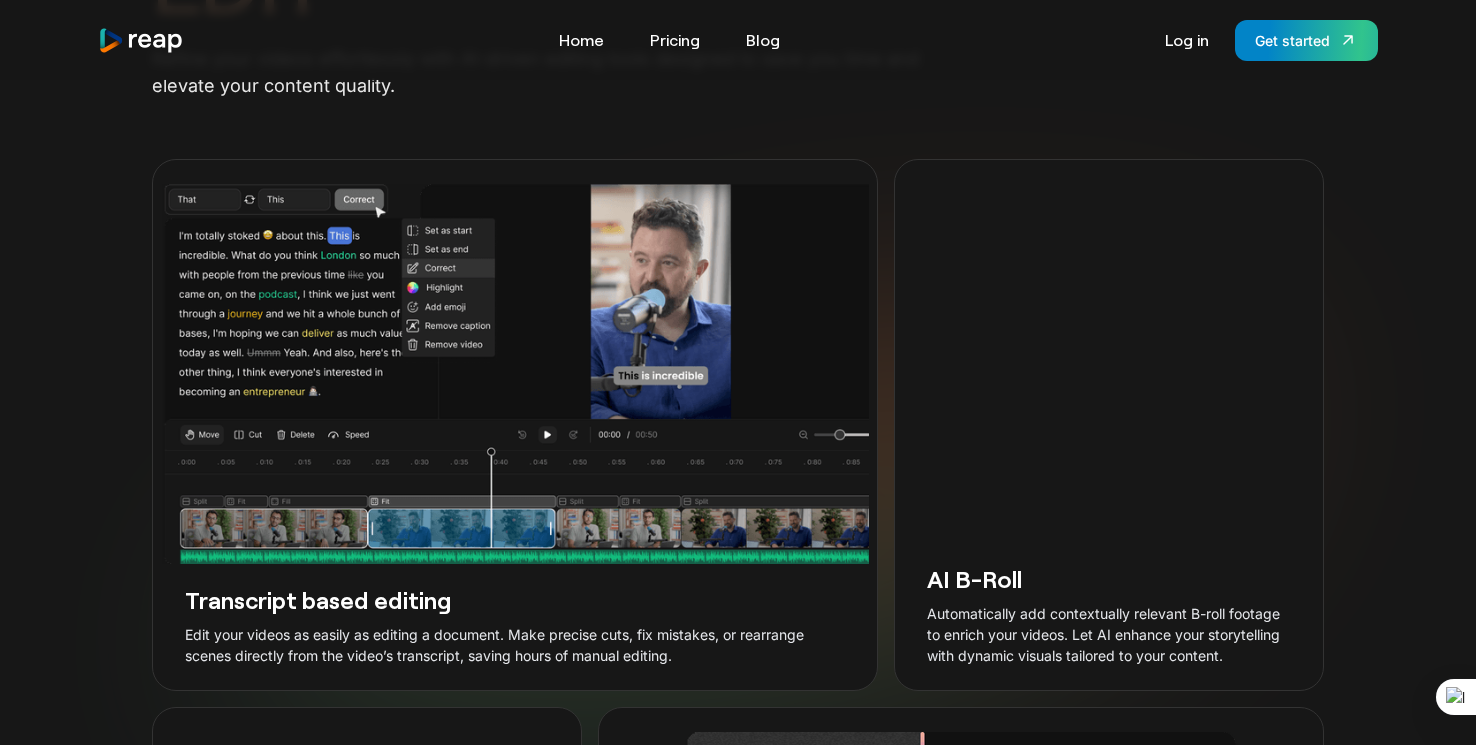 click on "EDIT Refine your videos effortlessly with AI-driven editing tools designed to save you time and elevate your content quality. Transcript based editing Edit your videos as easily as editing a document. Make precise cuts, fix mistakes, or rearrange scenes directly from the video’s transcript, saving hours of manual editing.
Your browser does not support the video tag.
AI B-Roll Automatically add contextually relevant B-roll footage to enrich your videos. Let AI enhance your storytelling with dynamic visuals tailored to your content.
Your browser does not support the video tag.
Auto filler word removal Effortlessly clean up your audio by removing filler words, long pauses, and repetitions. Achieve a polished, professional sound that keeps your audience engaged. Background noise removal Eliminate unwanted noise and echoes with regenerative AI. Enhance audio clarity for a studio-like sound, even when recording in imperfect environments." at bounding box center (738, 519) 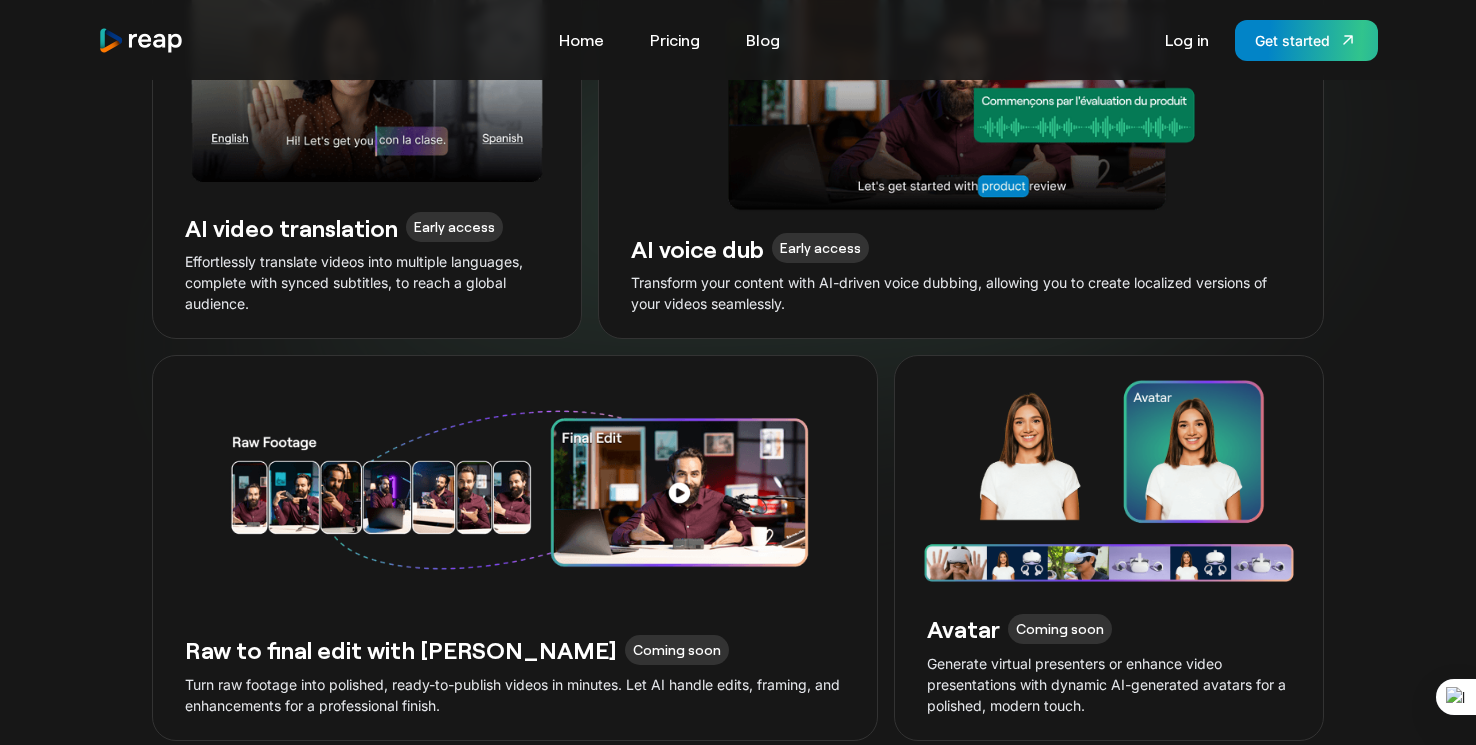 scroll, scrollTop: 4776, scrollLeft: 0, axis: vertical 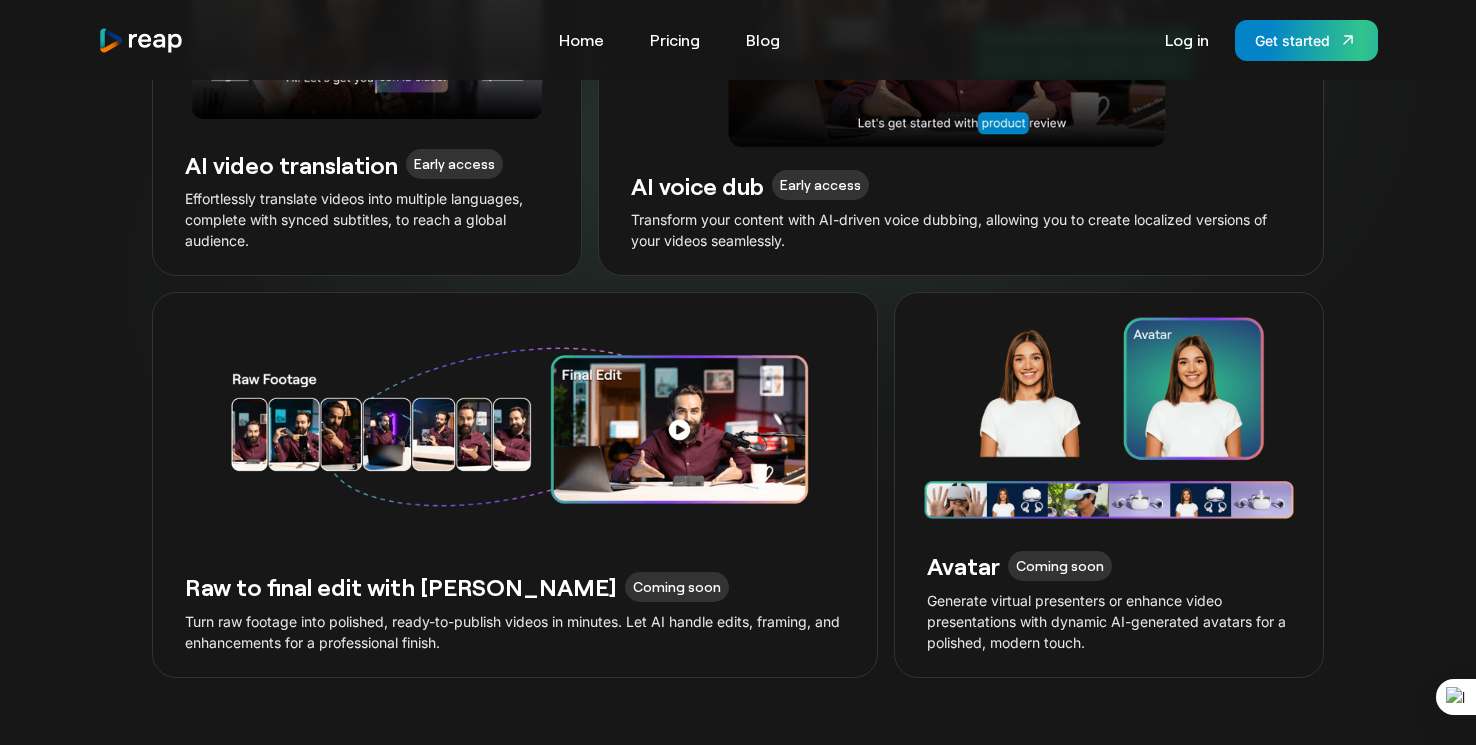 click on "CREATE Turn ideas into professional, engaging videos with cutting-edge AI tools. AI video translation Early access Effortlessly translate videos into multiple languages, complete with synced subtitles, to reach a global audience. AI voice dub Early access Transform your content with AI-driven voice dubbing, allowing you to create localized versions of your videos seamlessly. Raw to final edit with AI Coming soon Turn raw footage into polished, ready-to-publish videos in minutes. Let AI handle edits, framing, and enhancements for a professional finish. Avatar Coming soon Generate virtual presenters or enhance video presentations with dynamic AI-generated avatars for a polished, modern touch." at bounding box center (738, 173) 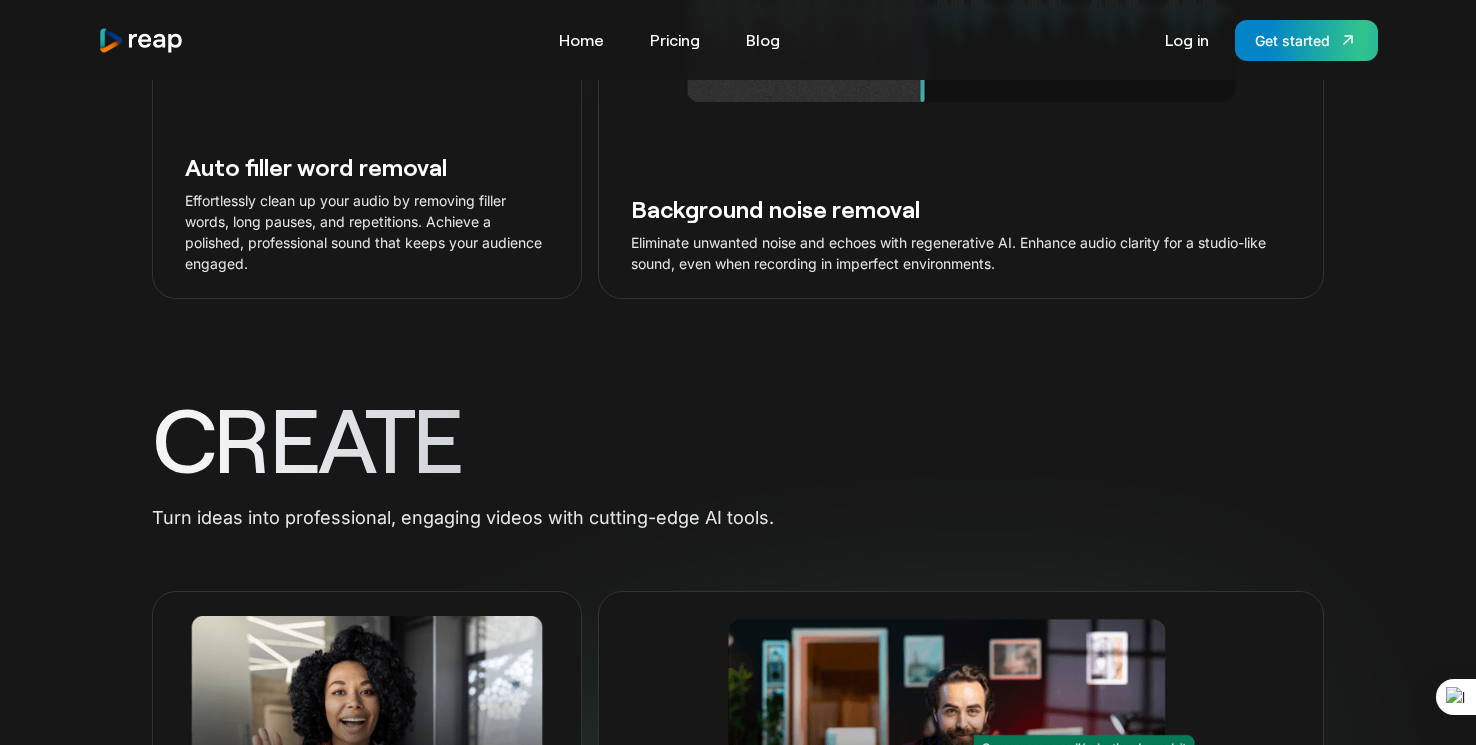 scroll, scrollTop: 4276, scrollLeft: 0, axis: vertical 